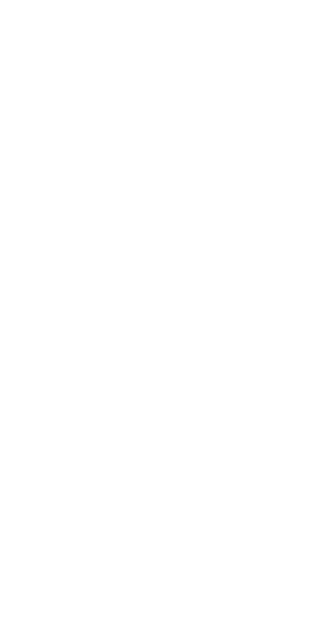 scroll, scrollTop: 0, scrollLeft: 0, axis: both 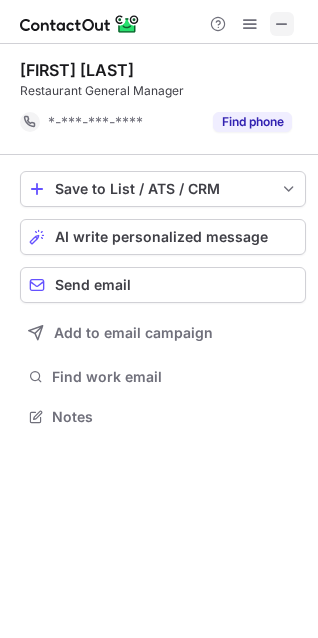 click at bounding box center [282, 24] 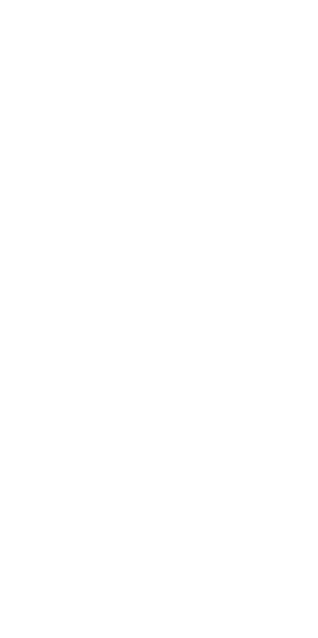 scroll, scrollTop: 0, scrollLeft: 0, axis: both 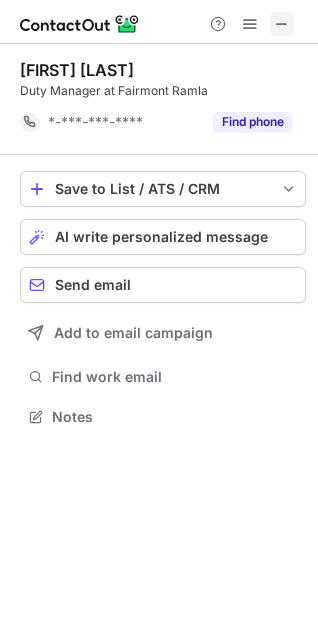 click at bounding box center [282, 24] 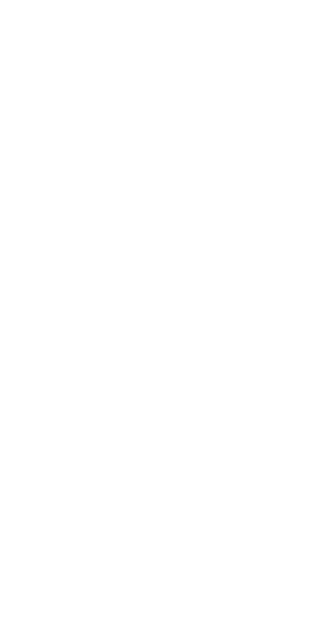 scroll, scrollTop: 0, scrollLeft: 0, axis: both 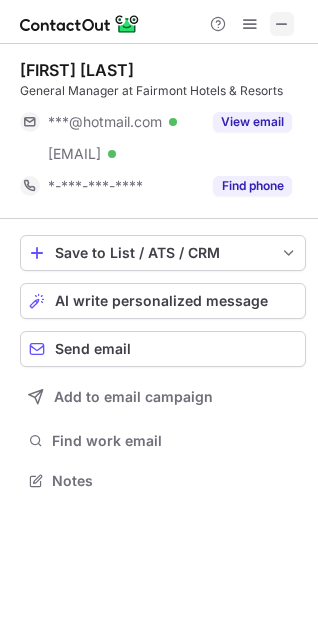 click at bounding box center (282, 24) 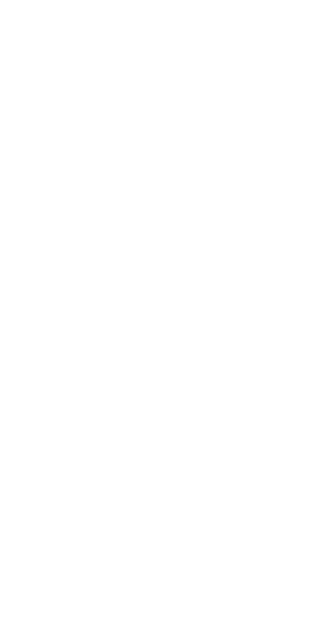 scroll, scrollTop: 0, scrollLeft: 0, axis: both 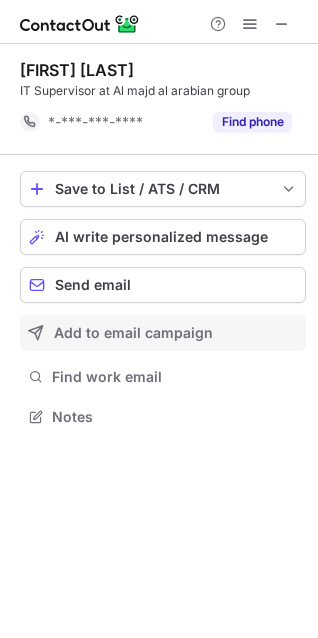 drag, startPoint x: 278, startPoint y: 16, endPoint x: 44, endPoint y: 328, distance: 390 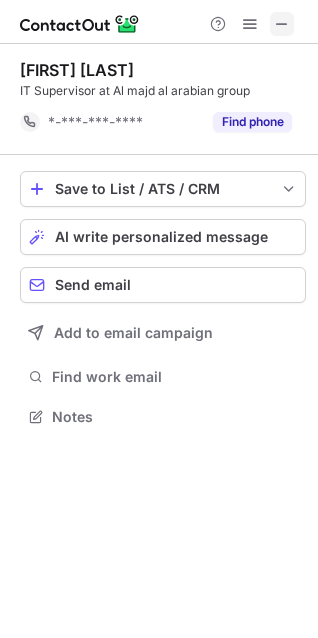 click at bounding box center [282, 24] 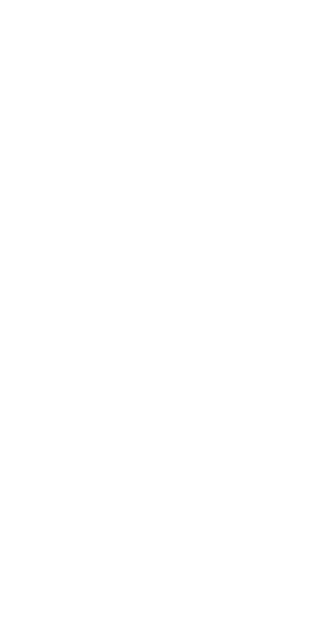 scroll, scrollTop: 0, scrollLeft: 0, axis: both 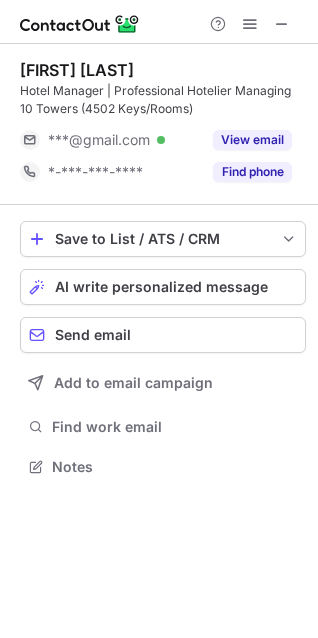 click at bounding box center [282, 24] 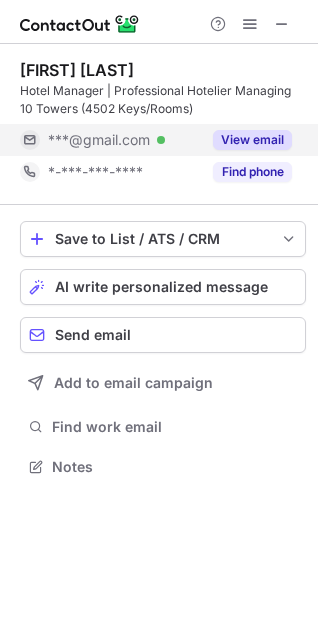 click on "View email" at bounding box center (252, 140) 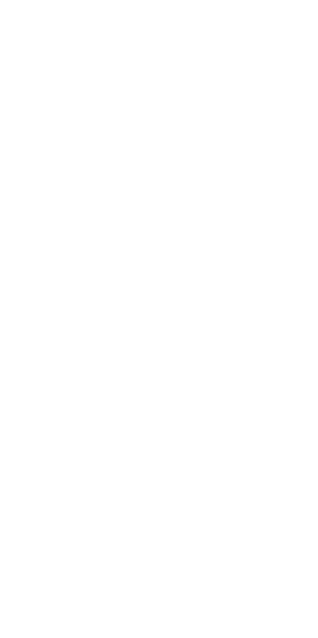 scroll, scrollTop: 0, scrollLeft: 0, axis: both 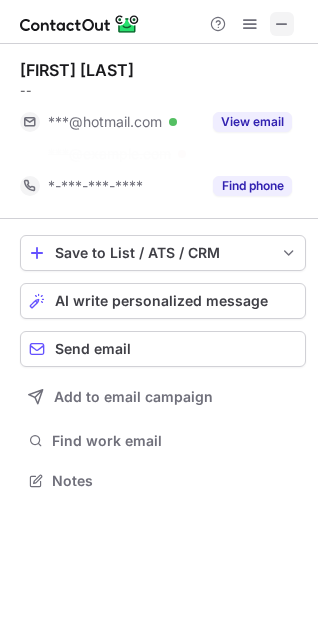 click at bounding box center (282, 24) 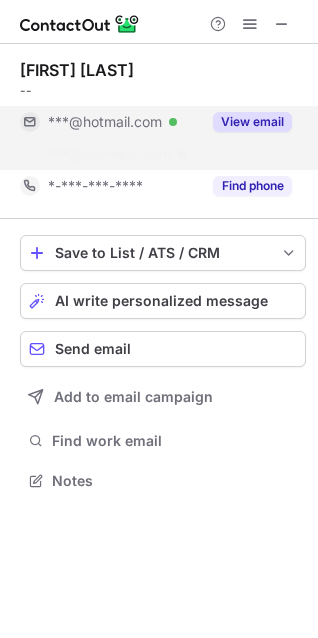scroll, scrollTop: 434, scrollLeft: 318, axis: both 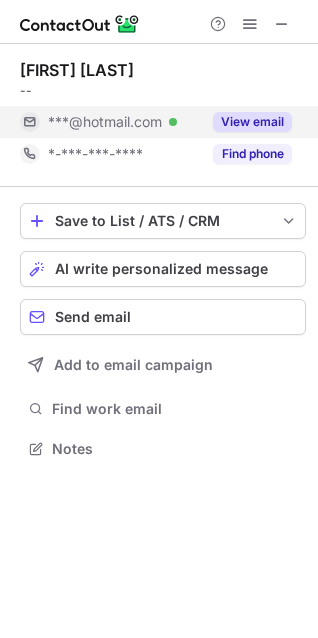 click on "View email" at bounding box center (252, 122) 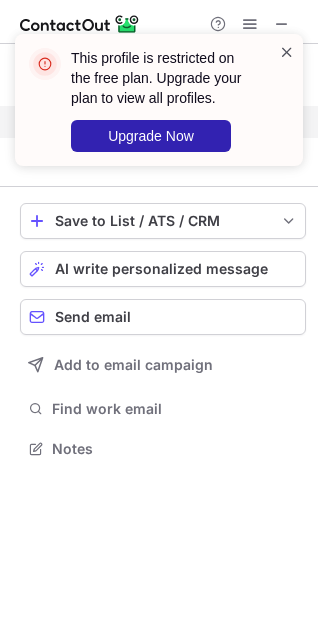 click at bounding box center (287, 52) 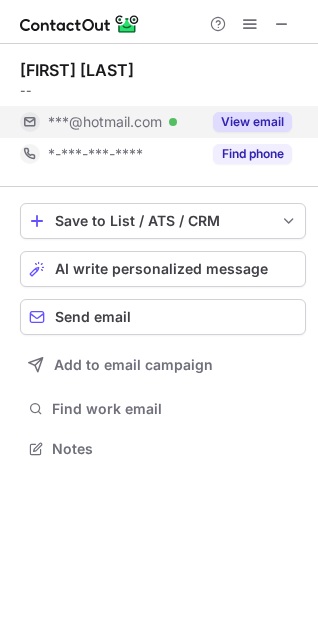 click at bounding box center (282, 24) 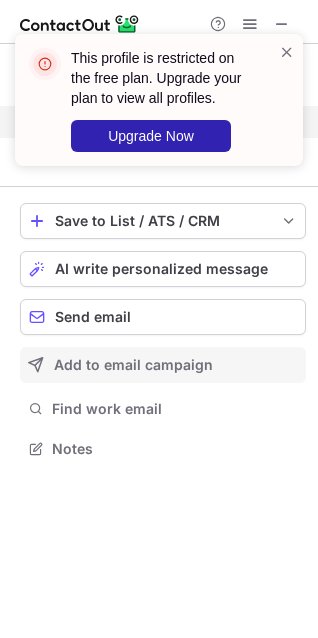 click on "Add to email campaign" at bounding box center (176, 365) 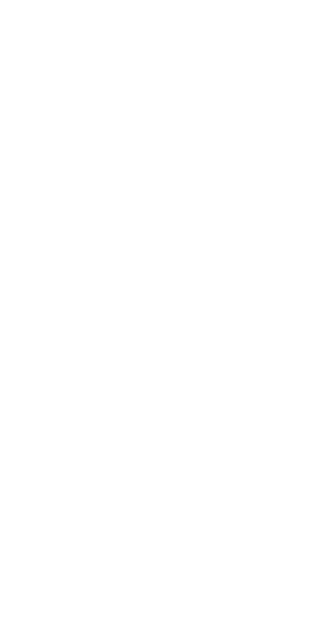 scroll, scrollTop: 0, scrollLeft: 0, axis: both 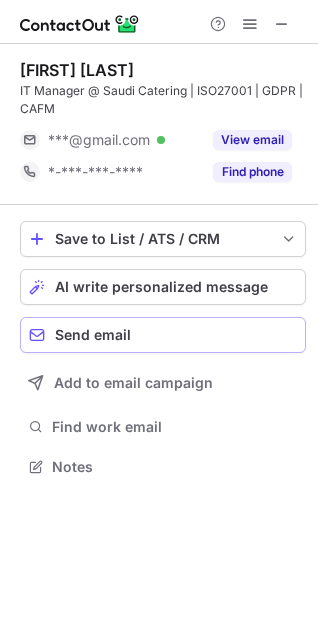 click at bounding box center (282, 24) 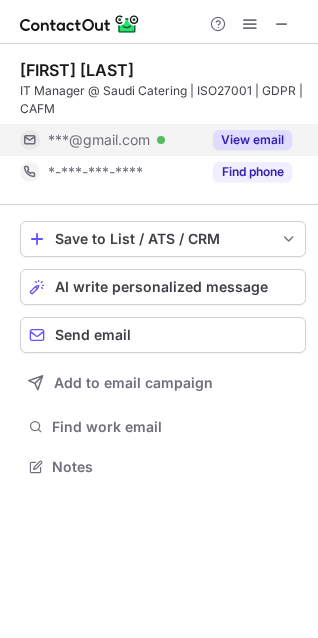 click on "View email" at bounding box center (252, 140) 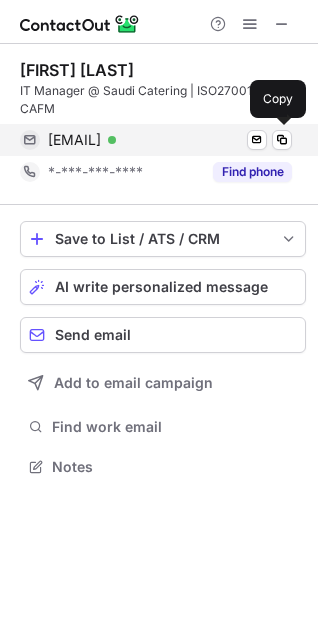 click on "[EMAIL]" at bounding box center (74, 140) 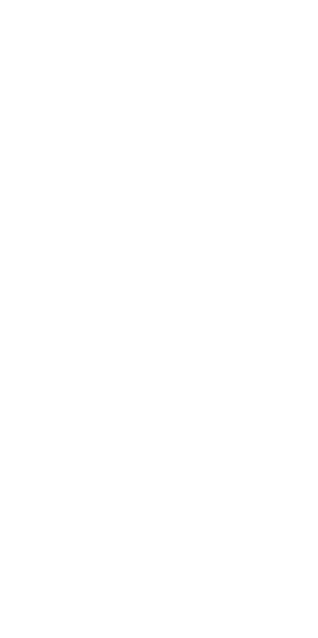scroll, scrollTop: 0, scrollLeft: 0, axis: both 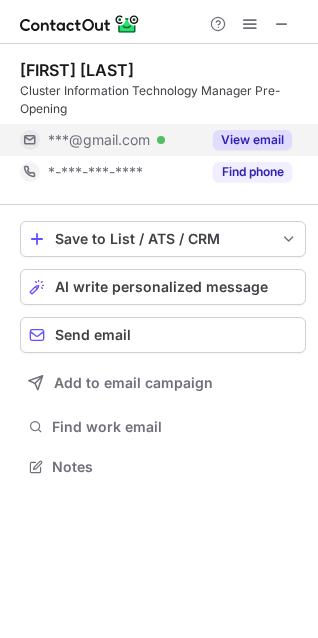 click on "View email" at bounding box center (252, 140) 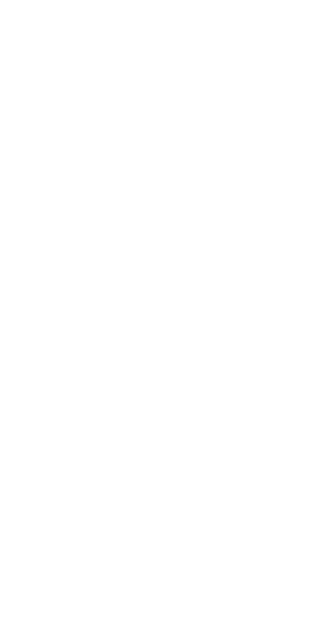 scroll, scrollTop: 0, scrollLeft: 0, axis: both 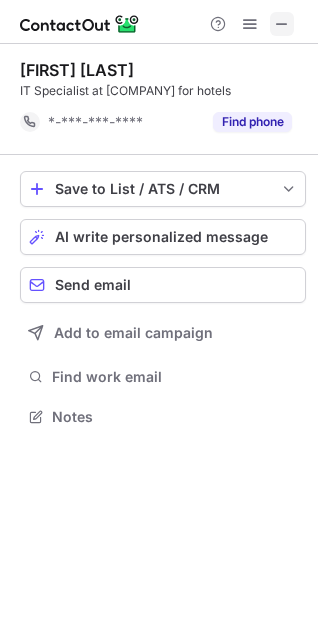 click at bounding box center (159, 22) 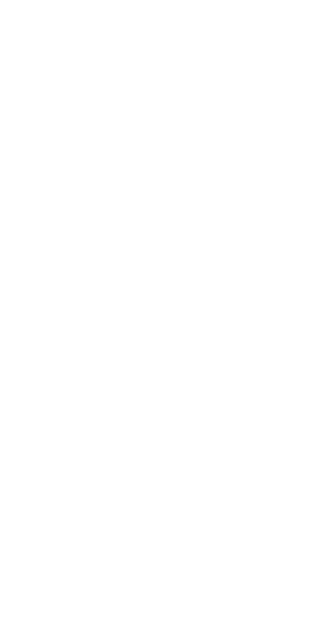 scroll, scrollTop: 0, scrollLeft: 0, axis: both 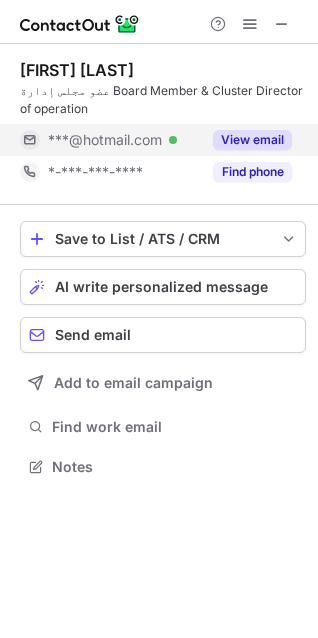 click on "View email" at bounding box center (252, 140) 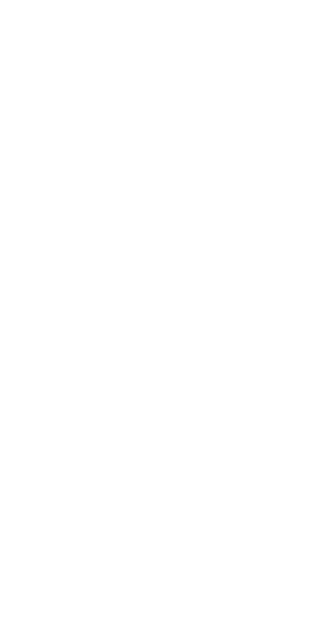 scroll, scrollTop: 0, scrollLeft: 0, axis: both 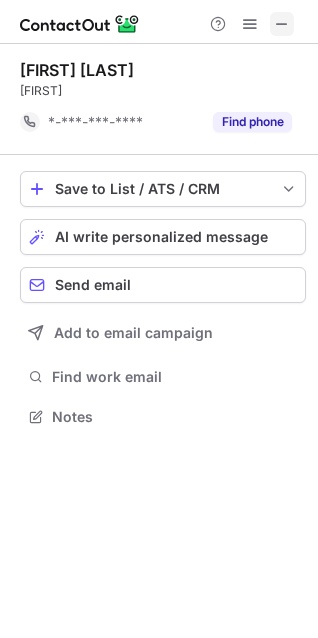 click at bounding box center (282, 24) 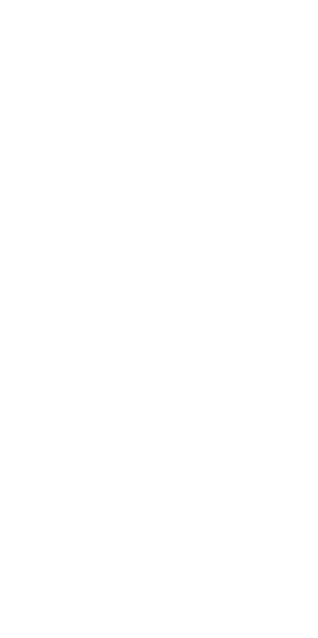 scroll, scrollTop: 0, scrollLeft: 0, axis: both 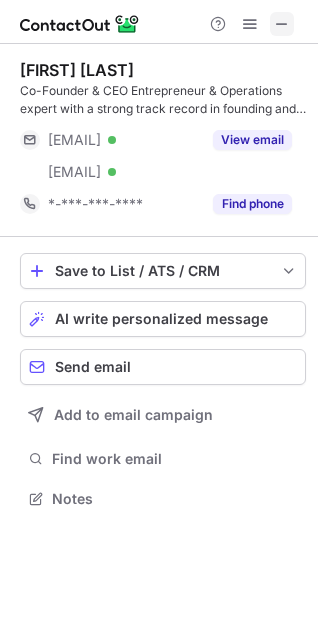 click at bounding box center [282, 24] 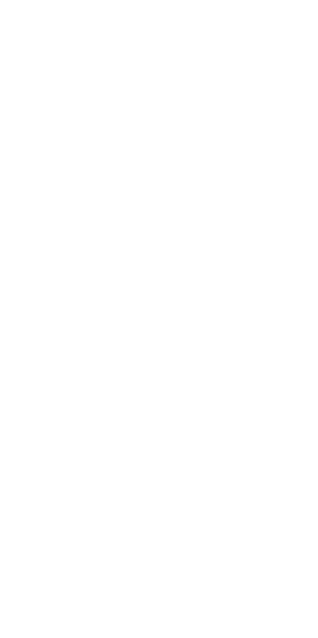 scroll, scrollTop: 0, scrollLeft: 0, axis: both 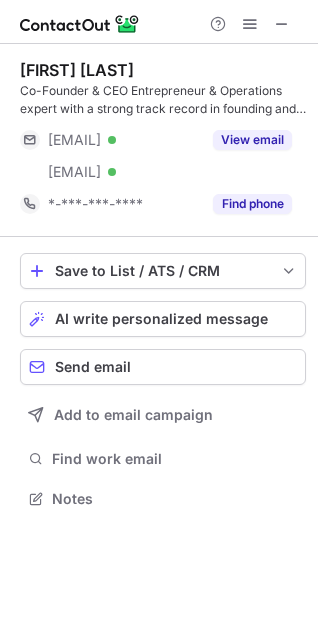 click at bounding box center [250, 24] 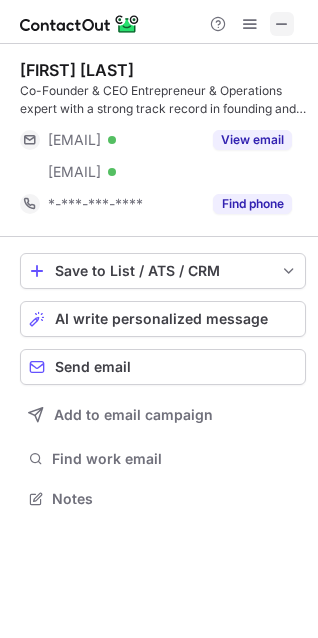 click at bounding box center (282, 24) 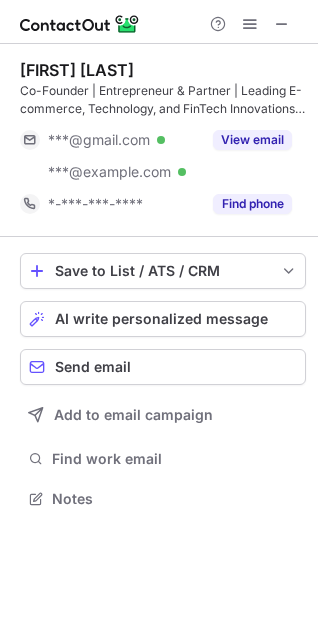 scroll, scrollTop: 0, scrollLeft: 0, axis: both 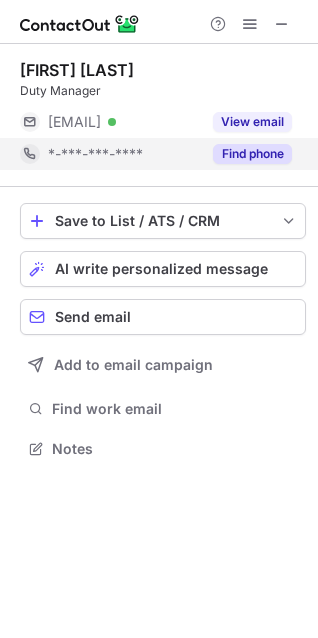 click on "Find phone" at bounding box center [246, 154] 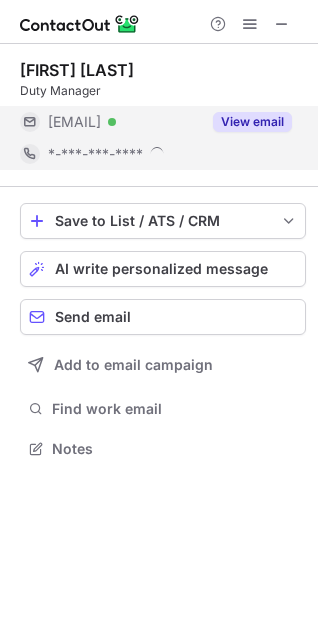 click on "View email" at bounding box center [252, 122] 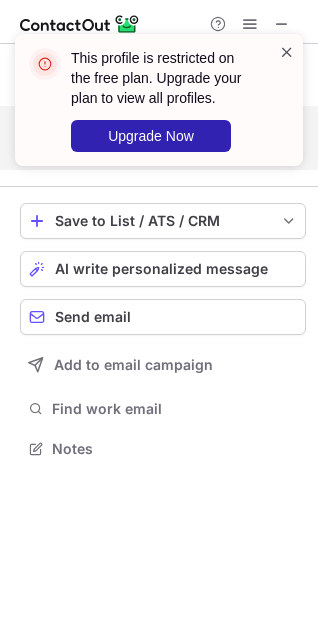 click at bounding box center [287, 52] 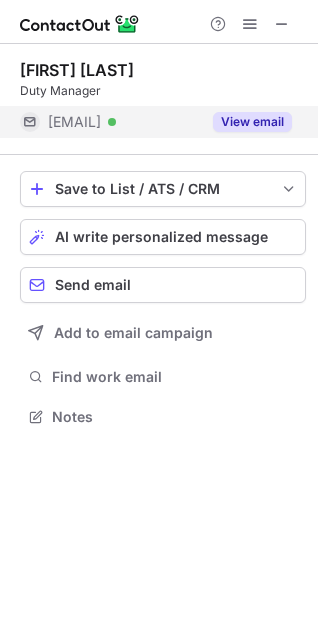 scroll, scrollTop: 402, scrollLeft: 318, axis: both 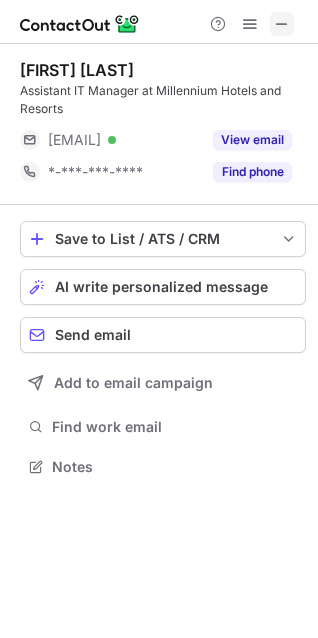 click at bounding box center (282, 24) 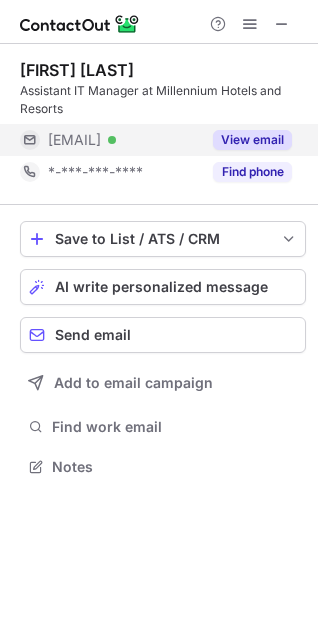 click on "View email" at bounding box center [252, 140] 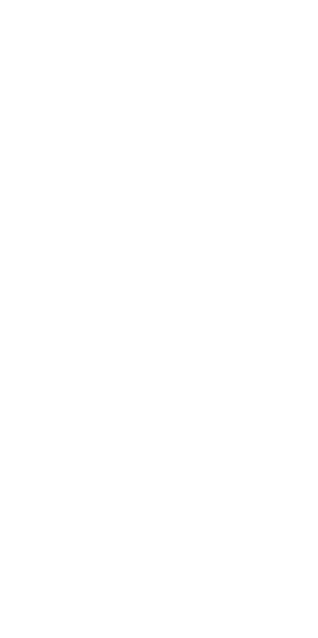 scroll, scrollTop: 0, scrollLeft: 0, axis: both 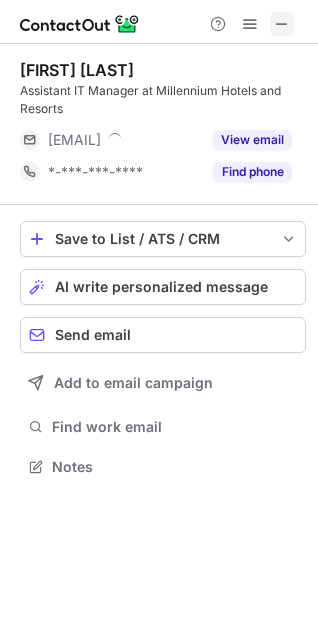 click at bounding box center [282, 24] 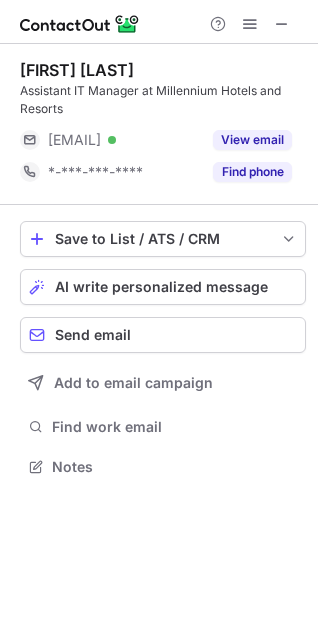 click on "kabeer Sainilabdeen Assistant IT Manager at Millennium Hotels and Resorts ***@millenniumhotels.com Verified View email *-***-***-**** Find phone" at bounding box center [163, 124] 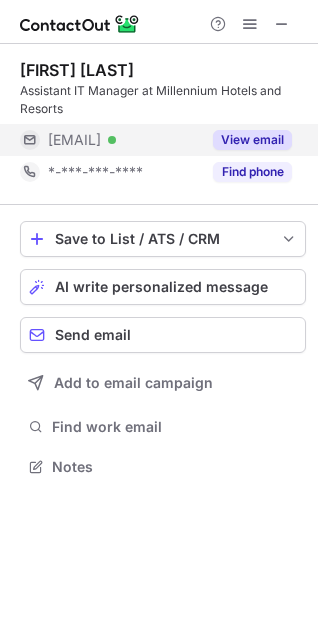 click on "View email" at bounding box center [246, 140] 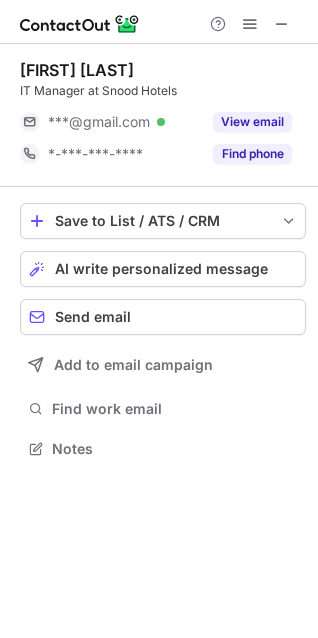 scroll, scrollTop: 0, scrollLeft: 0, axis: both 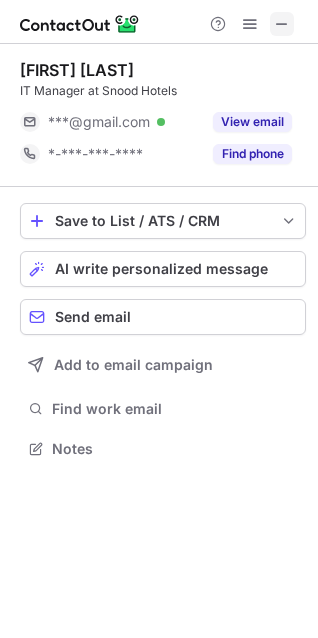 click at bounding box center [282, 24] 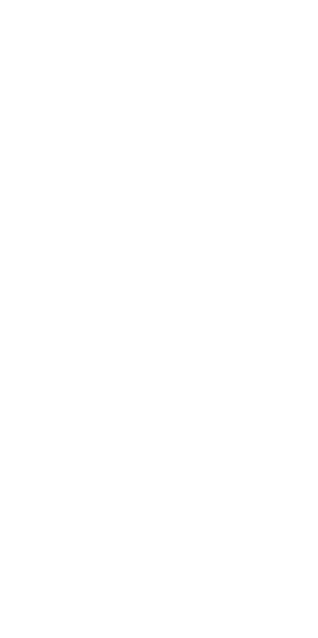 scroll, scrollTop: 0, scrollLeft: 0, axis: both 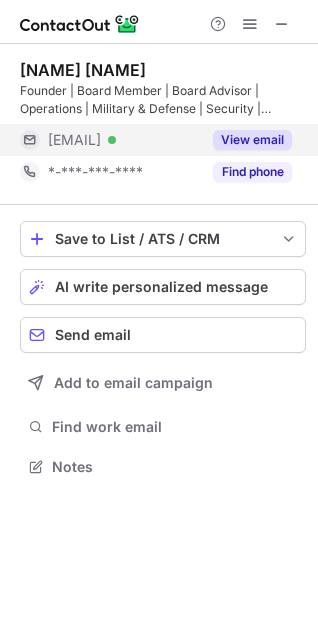 click on "View email" at bounding box center (252, 140) 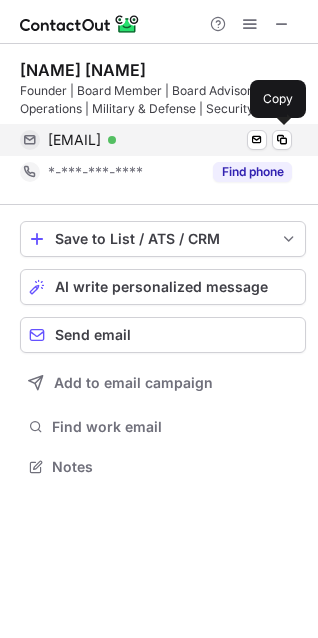 click on "abdullah@danish.cc" at bounding box center [74, 140] 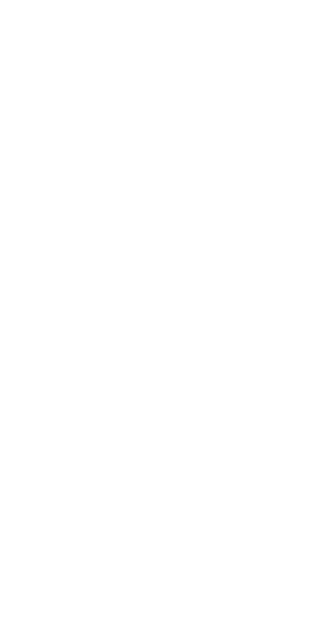 scroll, scrollTop: 0, scrollLeft: 0, axis: both 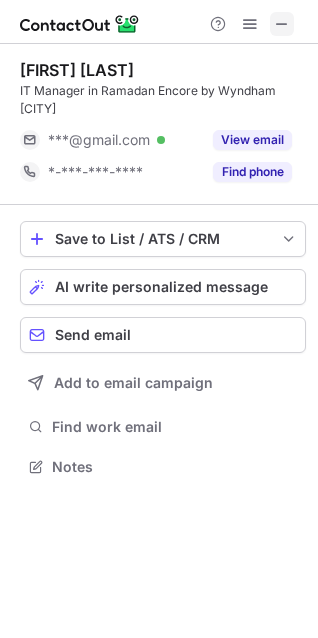 click at bounding box center [282, 24] 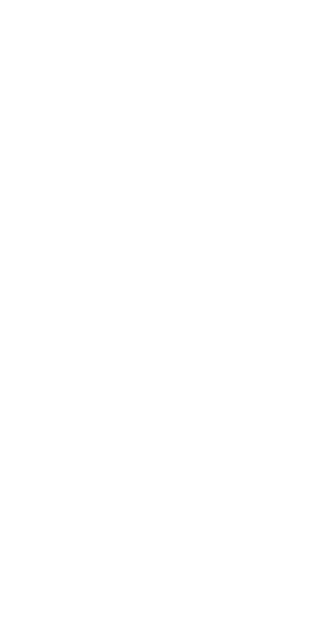 scroll, scrollTop: 0, scrollLeft: 0, axis: both 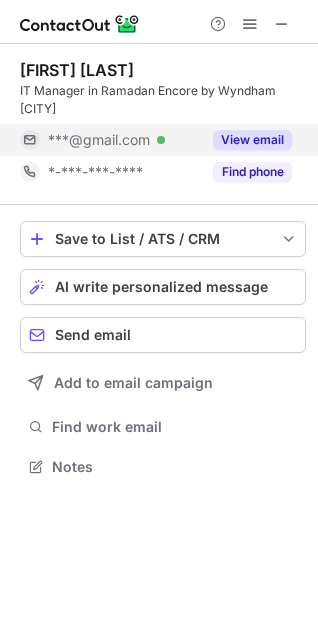 click on "View email" at bounding box center (252, 140) 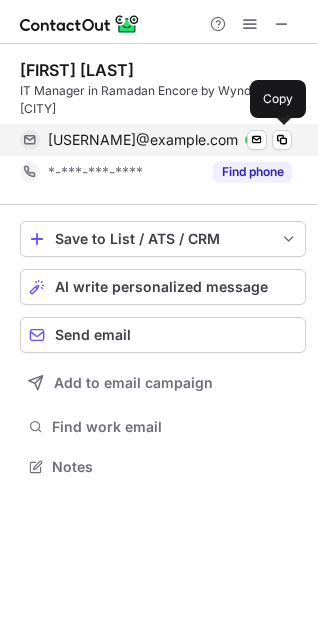 click on "chaubeygirijesh@gmail.com" at bounding box center [143, 140] 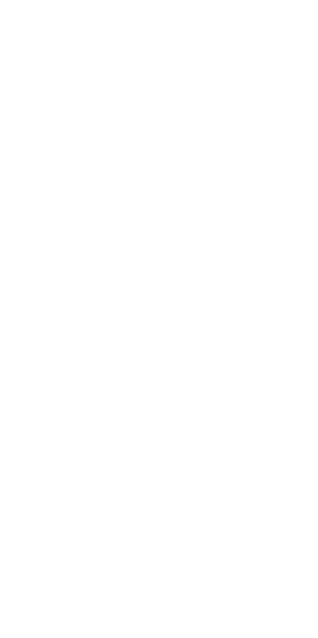 scroll, scrollTop: 0, scrollLeft: 0, axis: both 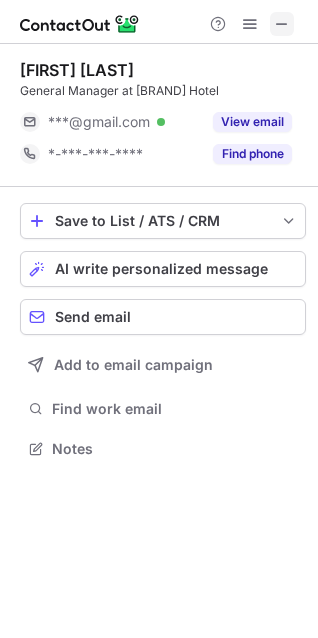 click at bounding box center (282, 24) 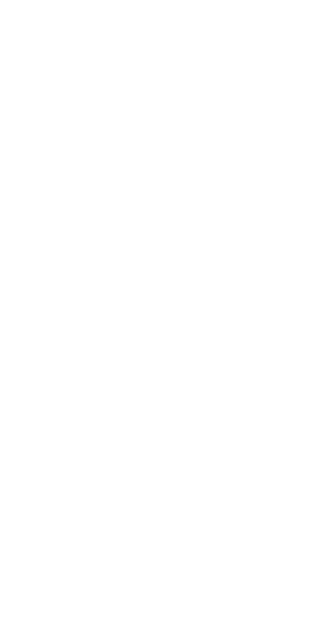 scroll, scrollTop: 0, scrollLeft: 0, axis: both 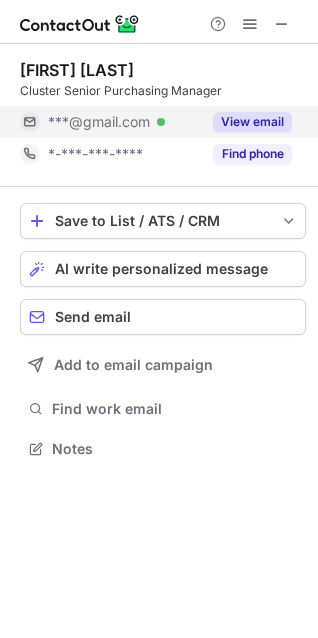 click on "View email" at bounding box center (252, 122) 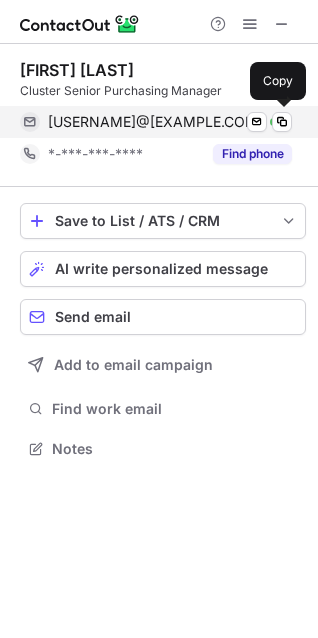 click on "tariq2426@gmail.com" at bounding box center (155, 122) 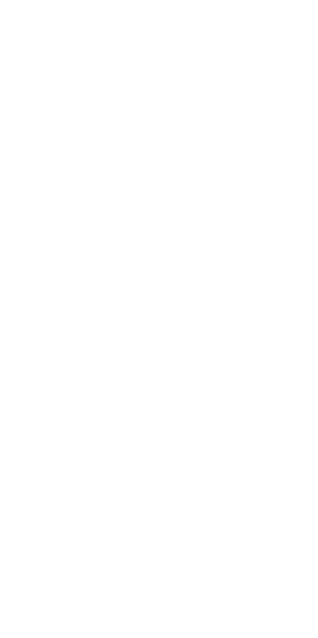 scroll, scrollTop: 0, scrollLeft: 0, axis: both 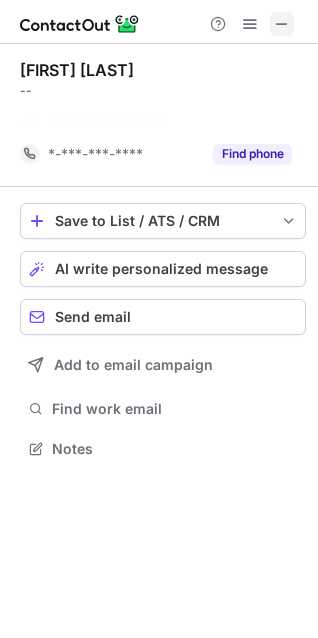 click at bounding box center (282, 24) 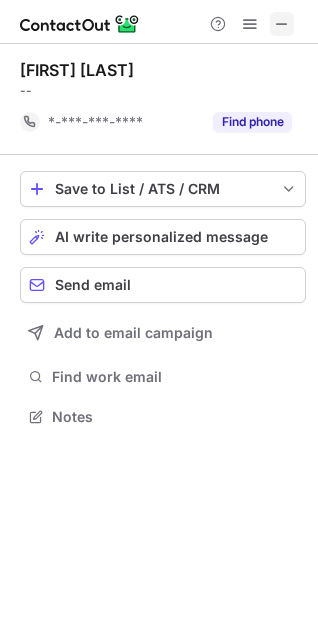 scroll, scrollTop: 402, scrollLeft: 318, axis: both 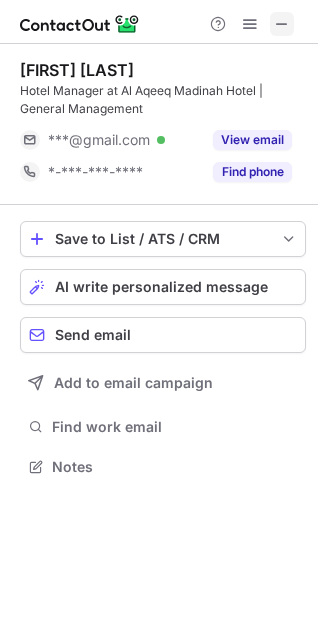 click at bounding box center (282, 24) 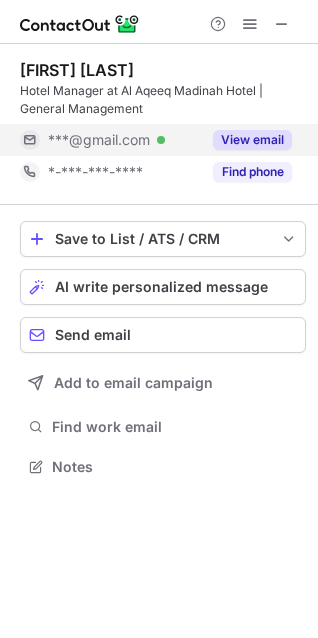 click on "View email" at bounding box center [252, 140] 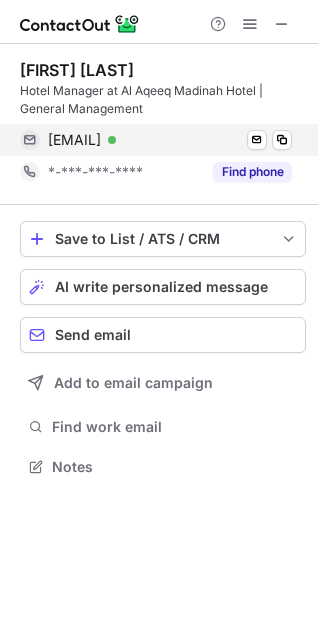 click on "tariqalfahed@gmail.com" at bounding box center [74, 140] 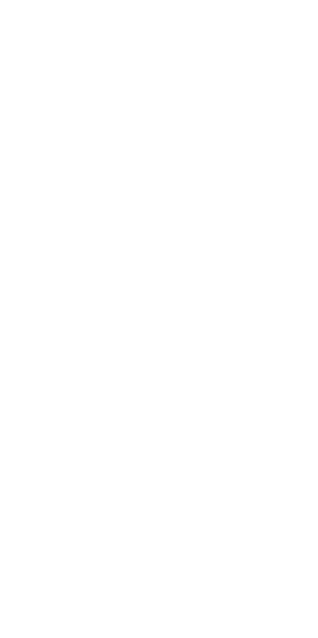 scroll, scrollTop: 0, scrollLeft: 0, axis: both 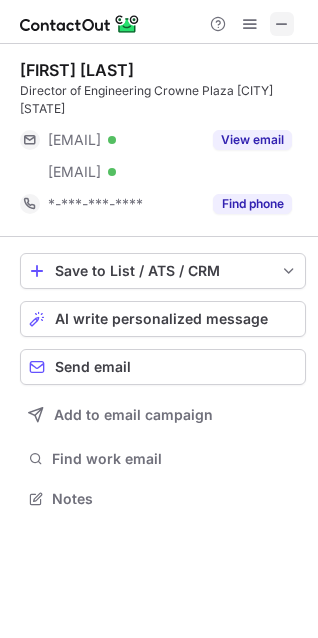 click at bounding box center (282, 24) 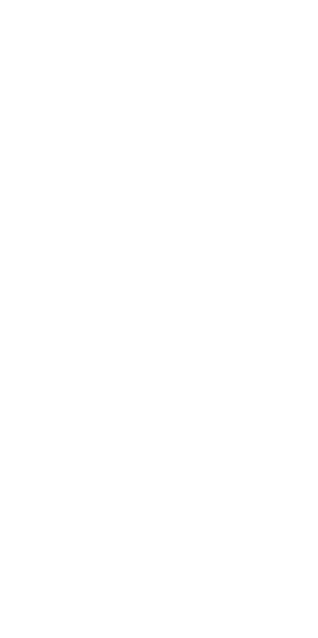 scroll, scrollTop: 0, scrollLeft: 0, axis: both 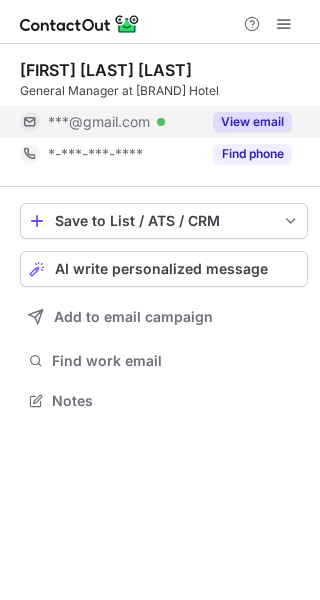 click on "View email" at bounding box center (246, 122) 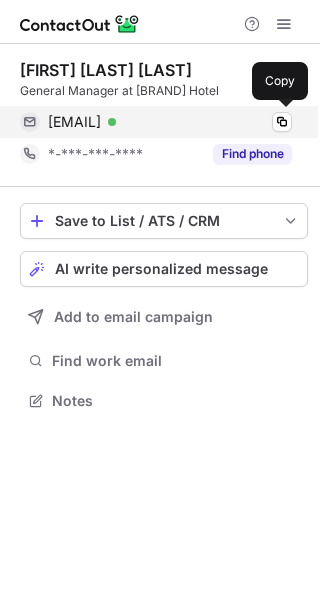 click on "kumardinesh01@gmail.com" at bounding box center [74, 122] 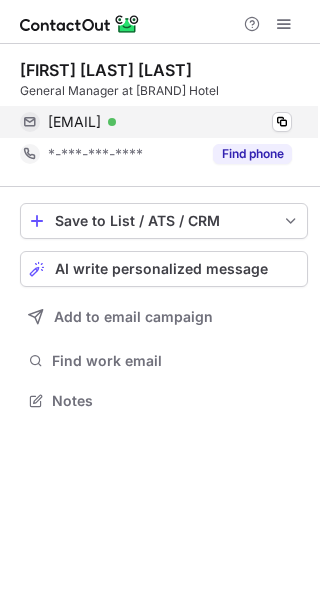click on "kumardinesh01@gmail.com" at bounding box center (74, 122) 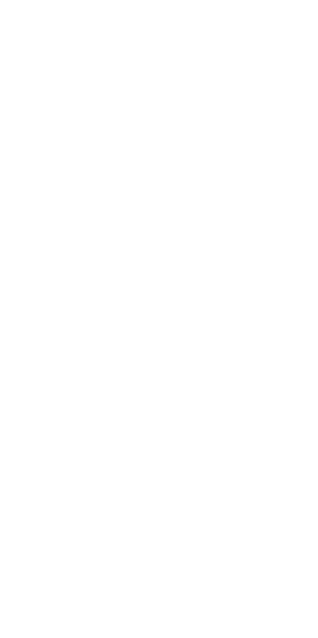 scroll, scrollTop: 0, scrollLeft: 0, axis: both 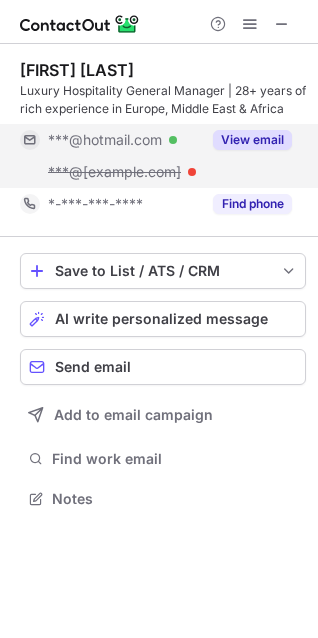 click on "View email" at bounding box center (252, 140) 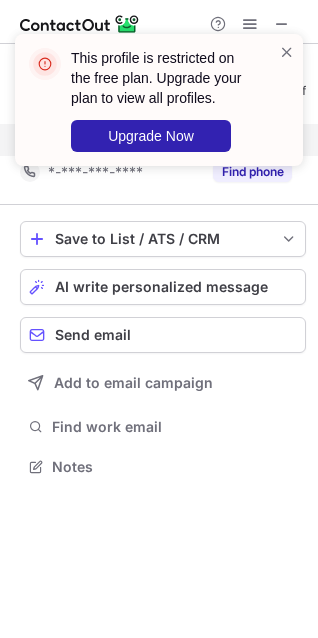scroll, scrollTop: 452, scrollLeft: 318, axis: both 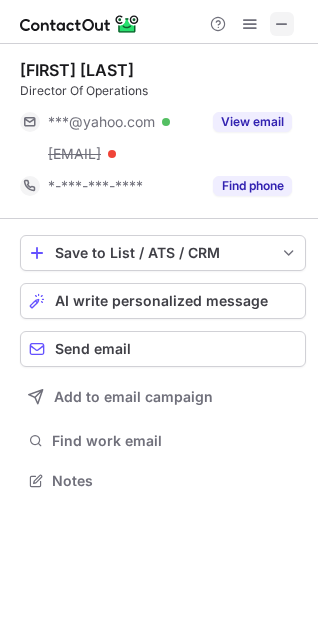 click at bounding box center (282, 24) 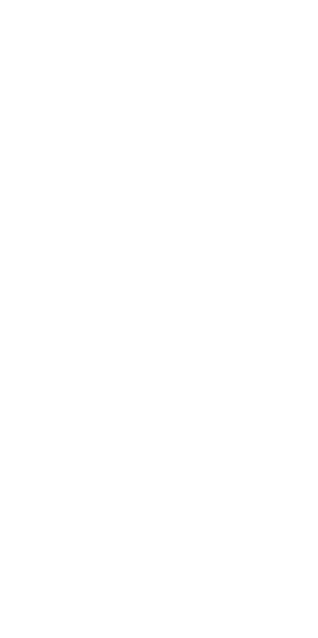 scroll, scrollTop: 0, scrollLeft: 0, axis: both 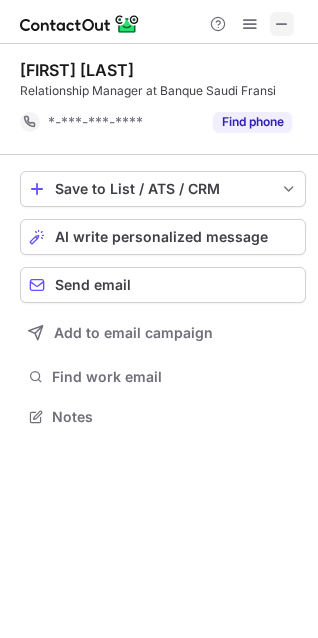 click at bounding box center [282, 24] 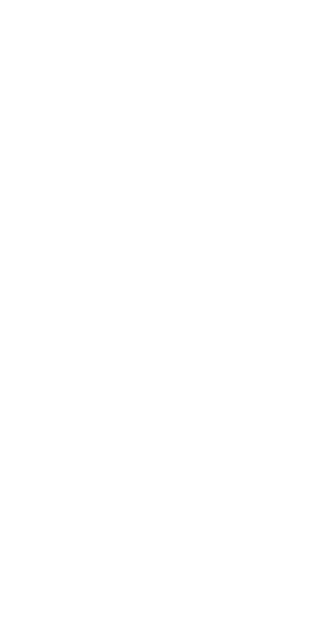 scroll, scrollTop: 0, scrollLeft: 0, axis: both 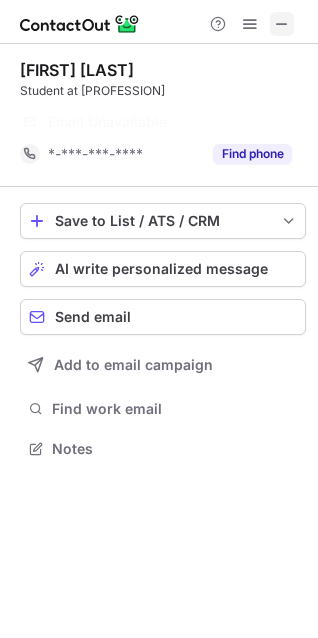 click at bounding box center (282, 24) 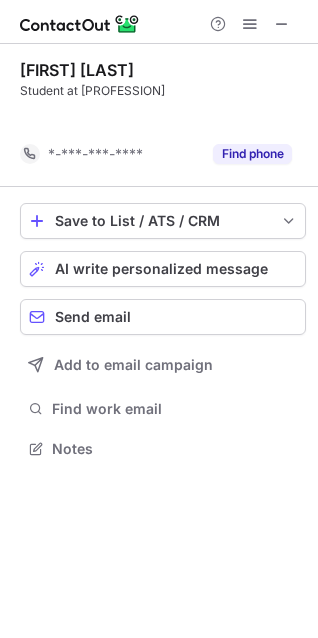 scroll, scrollTop: 402, scrollLeft: 318, axis: both 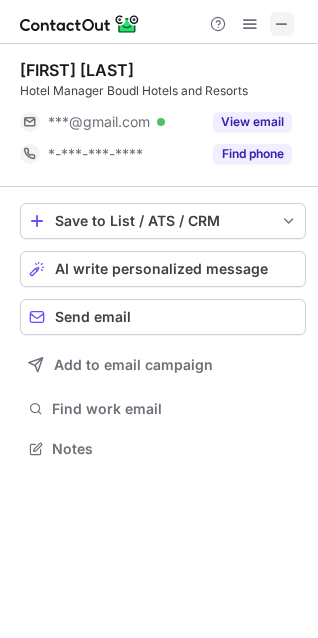 click at bounding box center (282, 24) 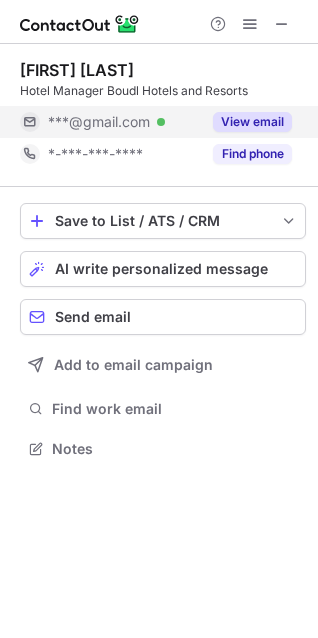 click on "View email" at bounding box center [252, 122] 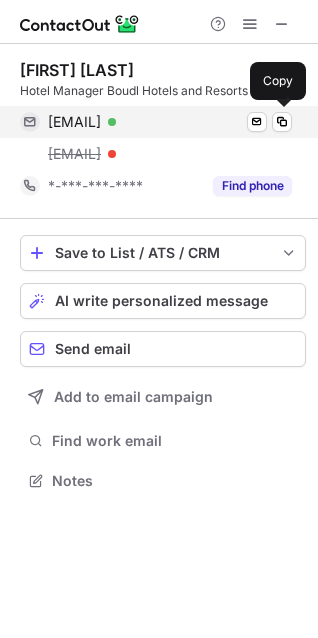 scroll, scrollTop: 466, scrollLeft: 318, axis: both 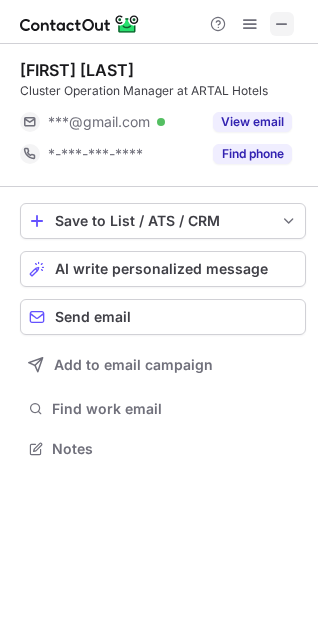 click at bounding box center (282, 24) 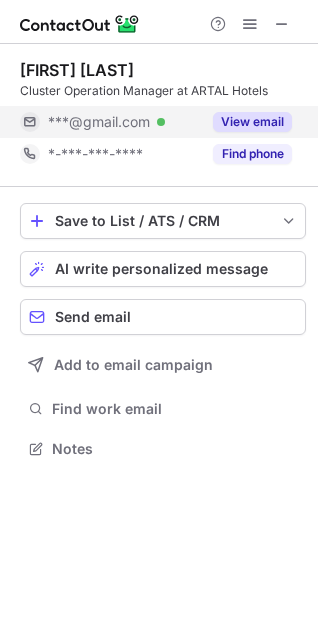 click on "View email" at bounding box center (252, 122) 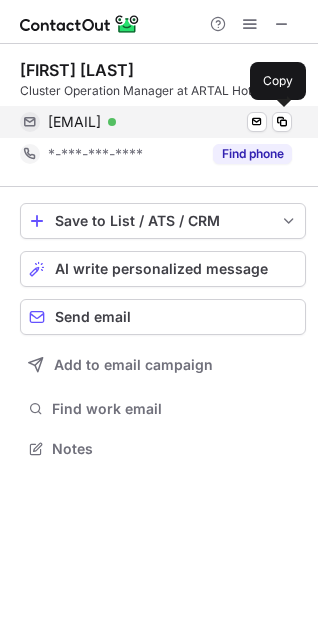 click on "[EMAIL]" at bounding box center [74, 122] 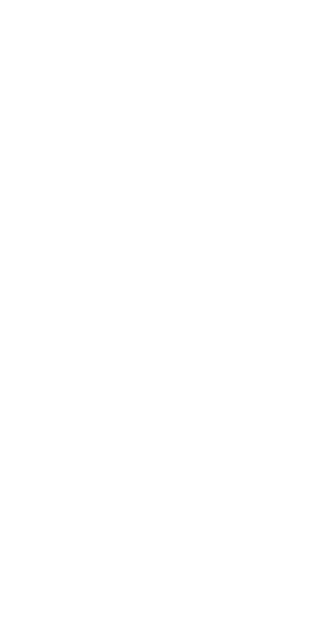 scroll, scrollTop: 0, scrollLeft: 0, axis: both 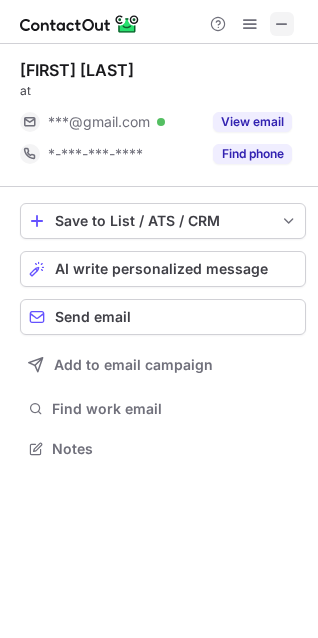 click at bounding box center (282, 24) 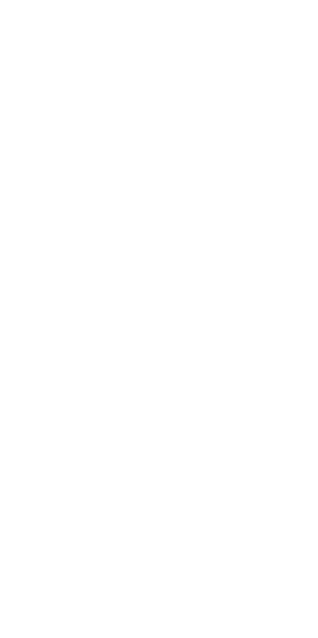 scroll, scrollTop: 0, scrollLeft: 0, axis: both 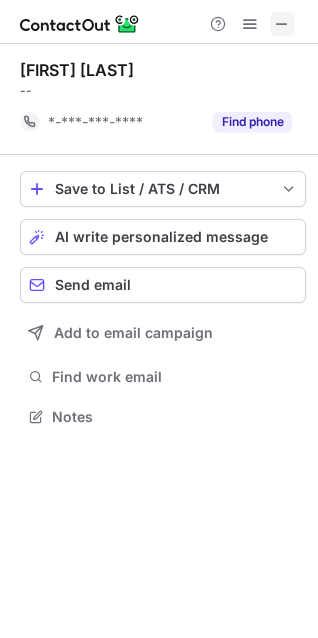 click at bounding box center (282, 24) 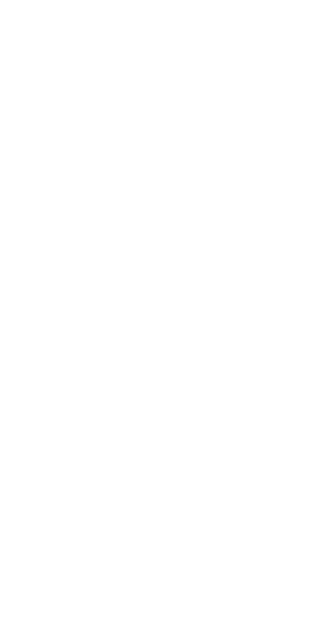 scroll, scrollTop: 0, scrollLeft: 0, axis: both 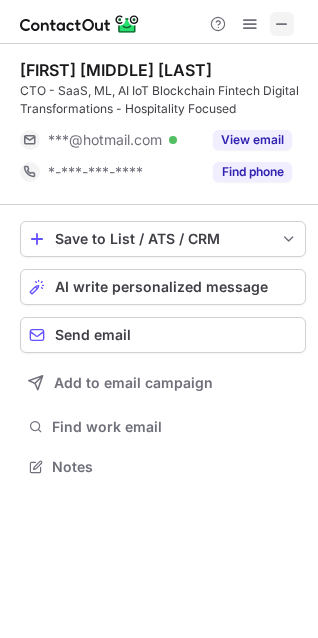 click at bounding box center (282, 24) 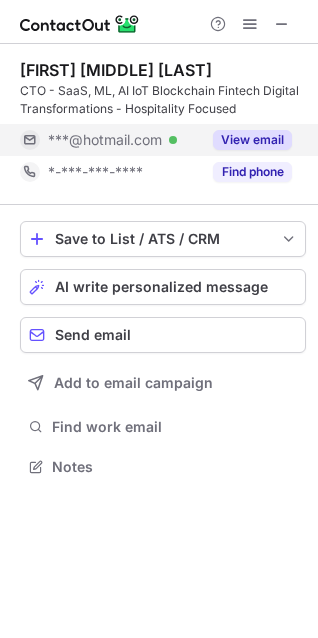 click on "View email" at bounding box center [252, 140] 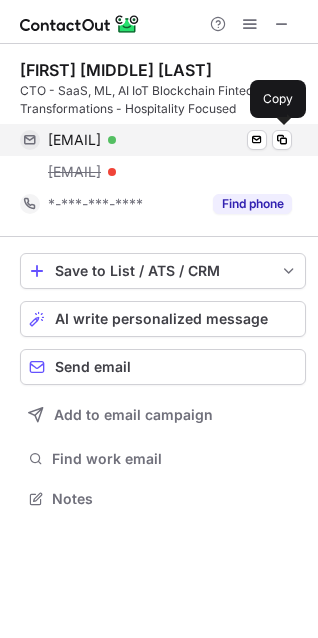 scroll, scrollTop: 10, scrollLeft: 9, axis: both 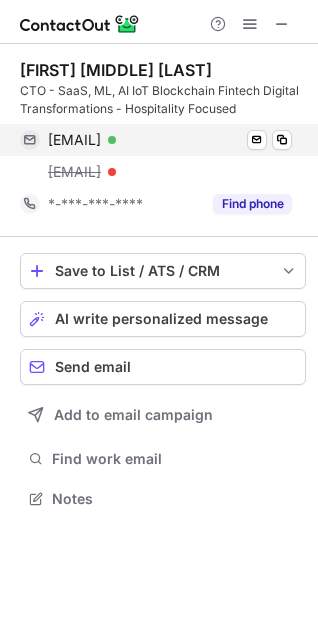 click on "asheralikhan@hotmail.com" at bounding box center [74, 140] 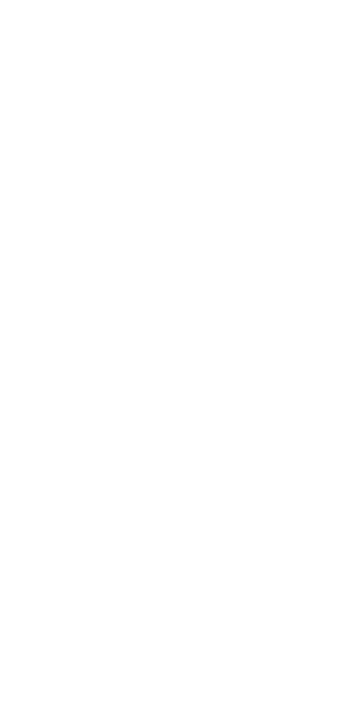 scroll, scrollTop: 0, scrollLeft: 0, axis: both 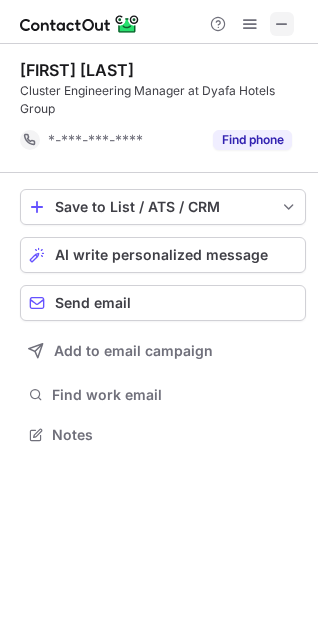 click at bounding box center [282, 24] 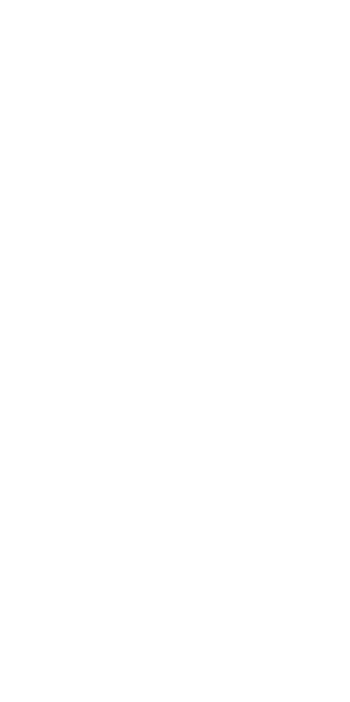 scroll, scrollTop: 0, scrollLeft: 0, axis: both 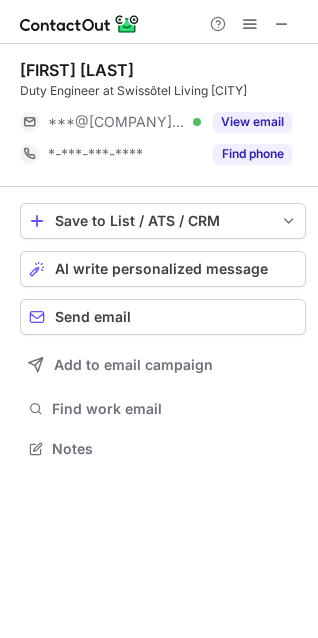 click on "View email" at bounding box center (252, 122) 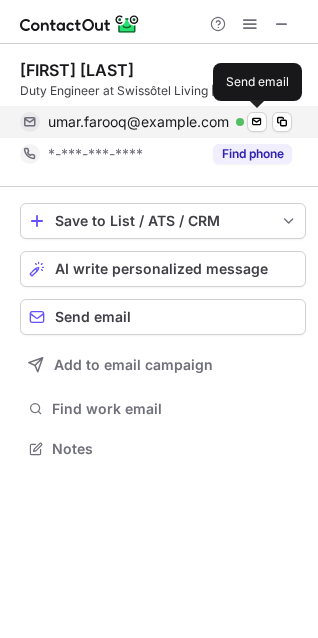 click on "umar.farooq@swissotel.com" at bounding box center (138, 122) 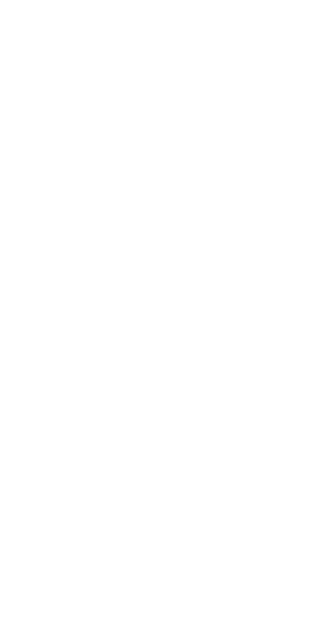 scroll, scrollTop: 0, scrollLeft: 0, axis: both 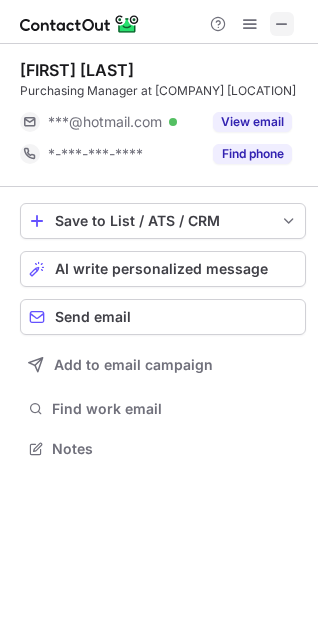 click at bounding box center (282, 24) 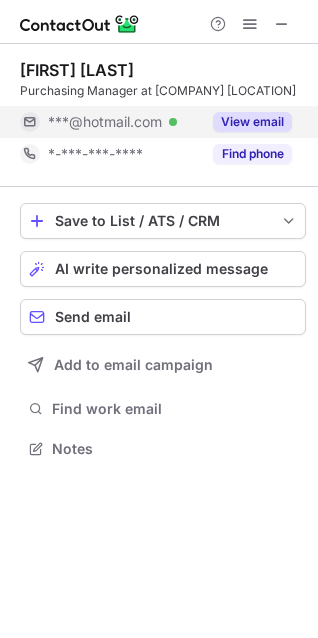 click on "View email" at bounding box center [246, 122] 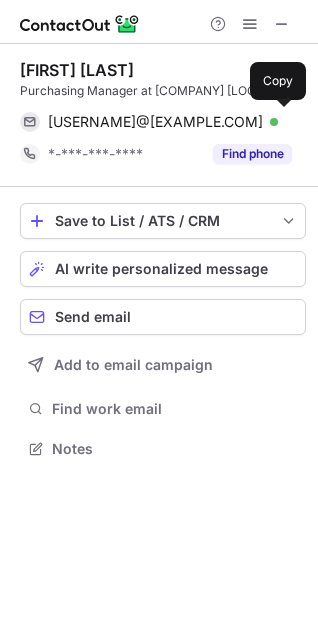 click on "dexter-1995@hotmail.com" at bounding box center [155, 122] 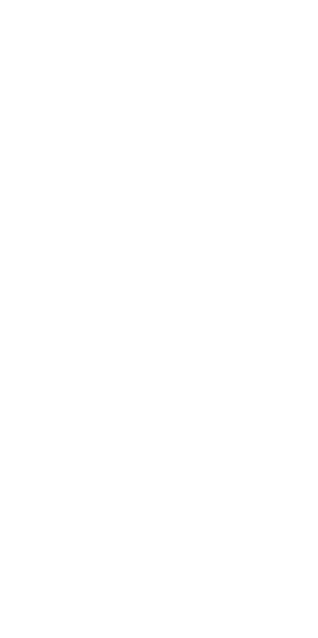 scroll, scrollTop: 0, scrollLeft: 0, axis: both 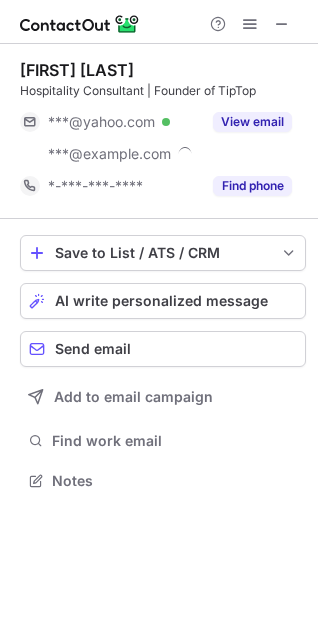 click on "View email" at bounding box center [246, 122] 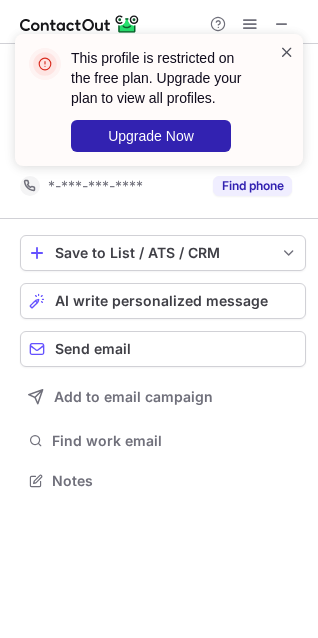 click at bounding box center (287, 52) 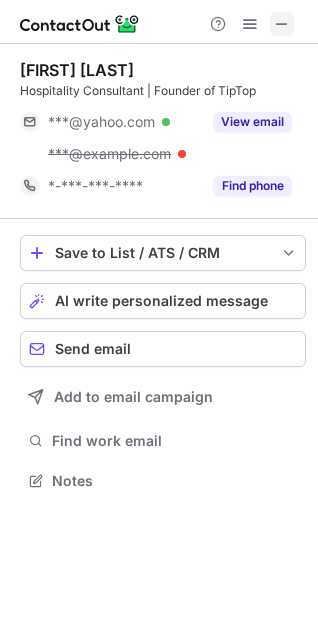 click at bounding box center (282, 24) 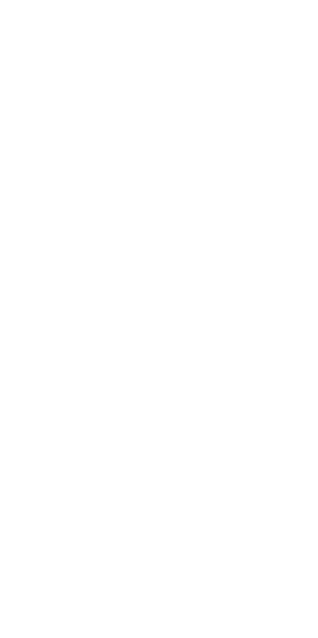 scroll, scrollTop: 0, scrollLeft: 0, axis: both 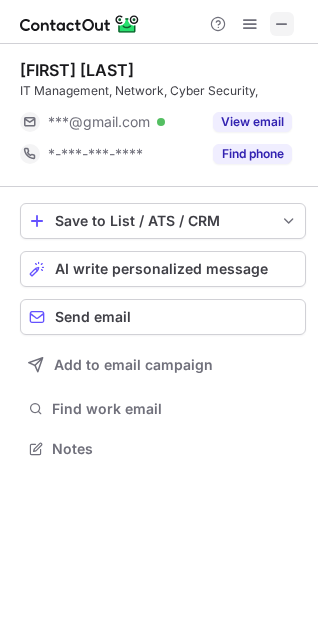 click at bounding box center [282, 24] 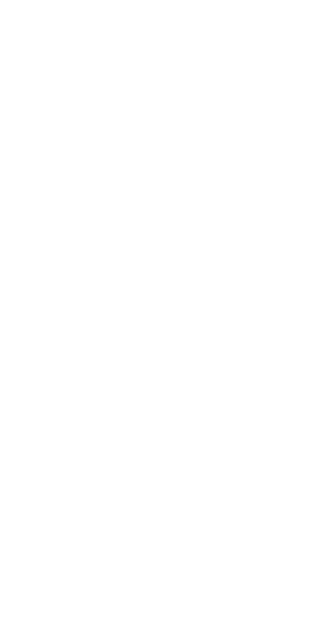 scroll, scrollTop: 0, scrollLeft: 0, axis: both 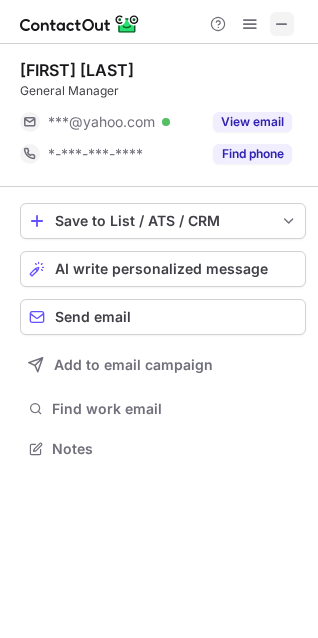 click at bounding box center (282, 24) 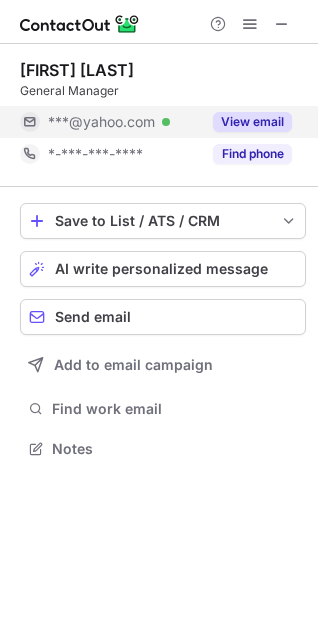 click on "View email" at bounding box center (252, 122) 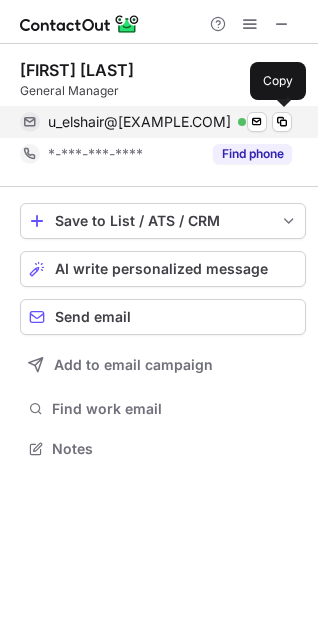 click on "u_elshair@[EXAMPLE.COM]" at bounding box center [139, 122] 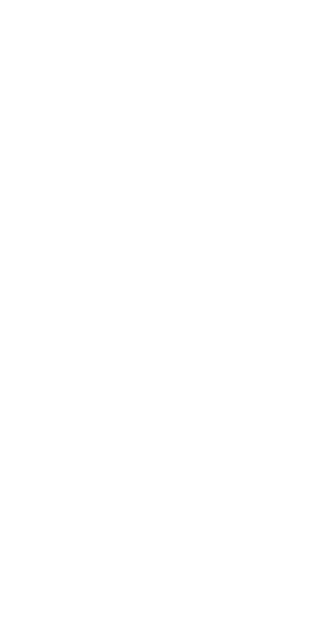 scroll, scrollTop: 0, scrollLeft: 0, axis: both 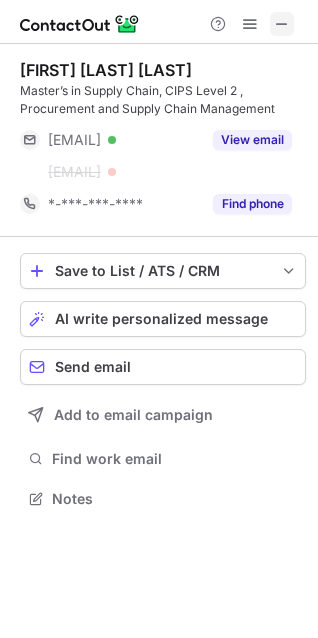 click at bounding box center [282, 24] 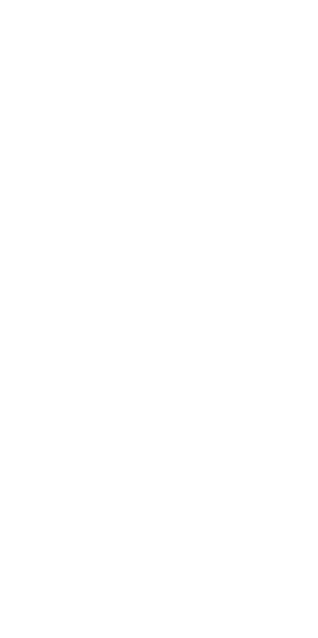 scroll, scrollTop: 0, scrollLeft: 0, axis: both 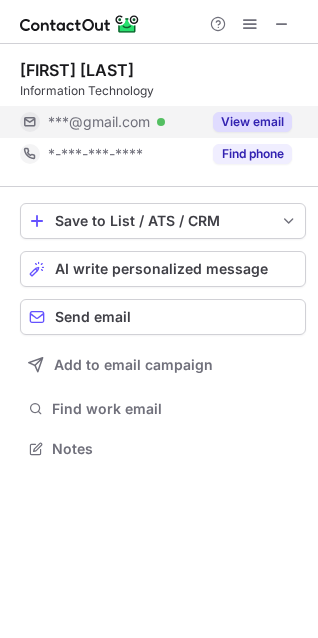 click on "View email" at bounding box center [252, 122] 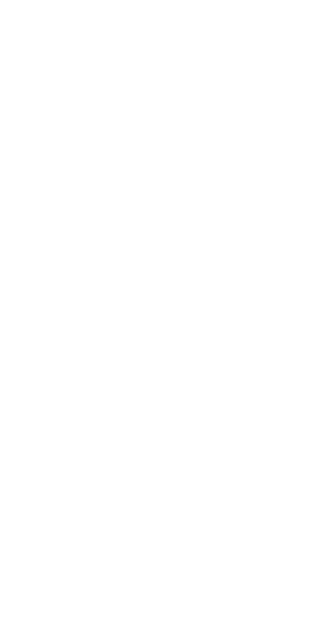 scroll, scrollTop: 0, scrollLeft: 0, axis: both 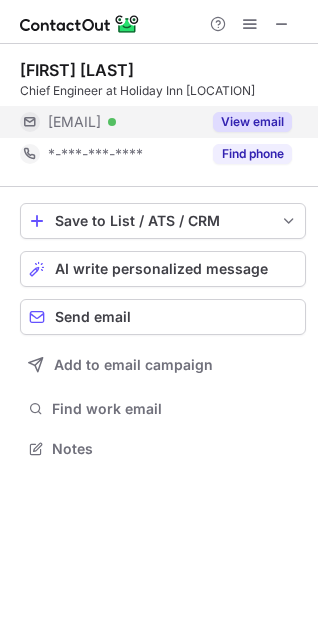 click on "View email" at bounding box center [252, 122] 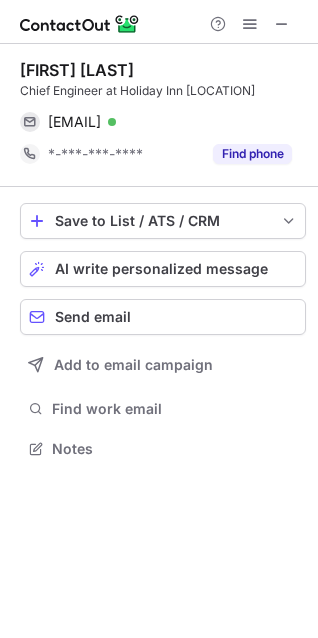click on "mahin.anwer@ihg.com" at bounding box center (74, 122) 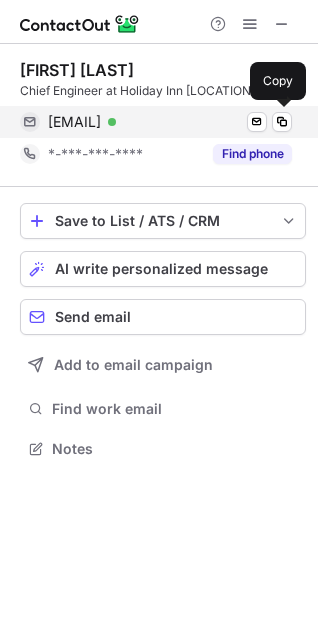 click on "mahin.anwer@ihg.com" at bounding box center [74, 122] 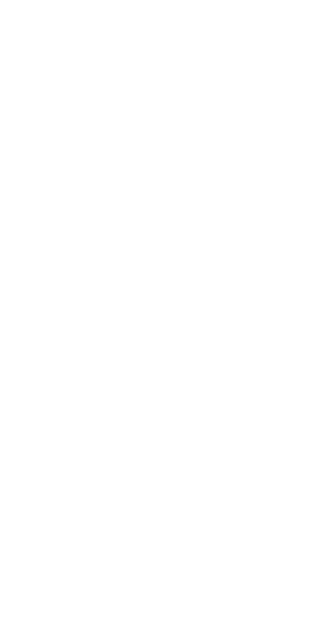 scroll, scrollTop: 0, scrollLeft: 0, axis: both 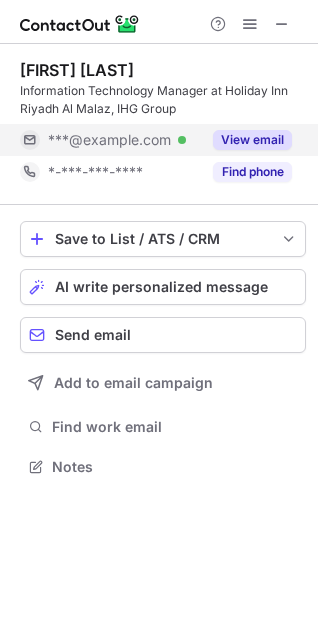 click on "View email" at bounding box center [252, 140] 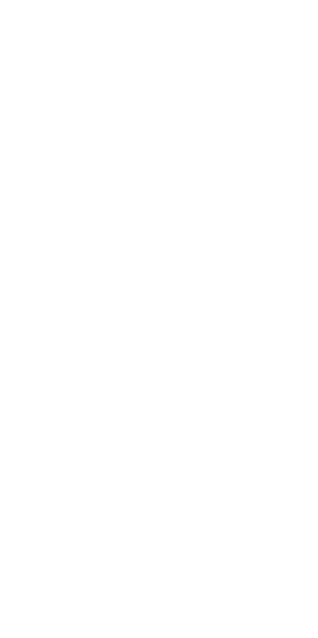 scroll, scrollTop: 0, scrollLeft: 0, axis: both 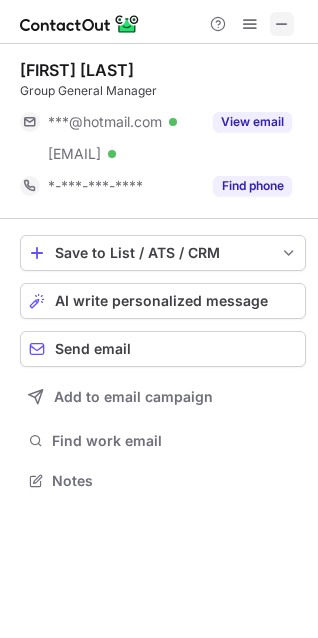 click at bounding box center (282, 24) 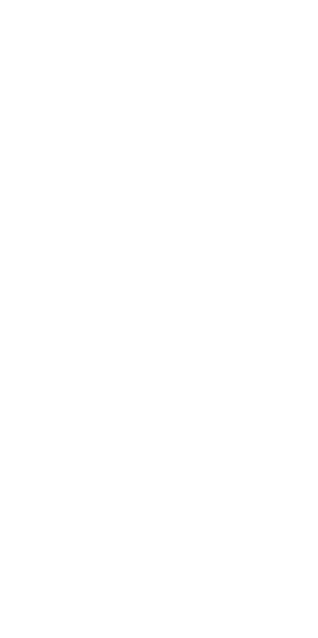 scroll, scrollTop: 0, scrollLeft: 0, axis: both 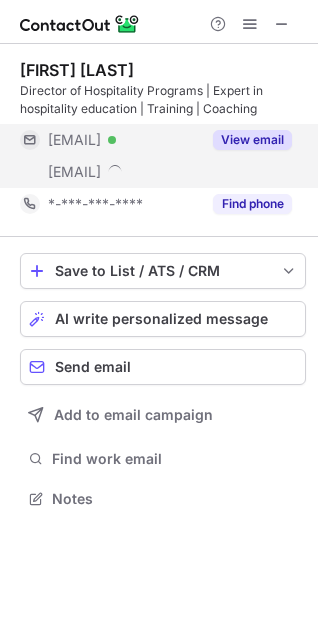 click on "View email" at bounding box center (252, 140) 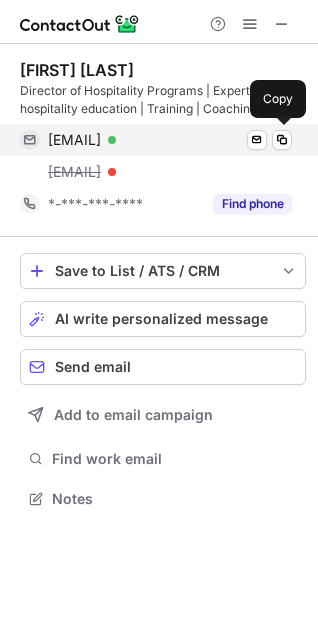 click on "[EMAIL]" at bounding box center [74, 140] 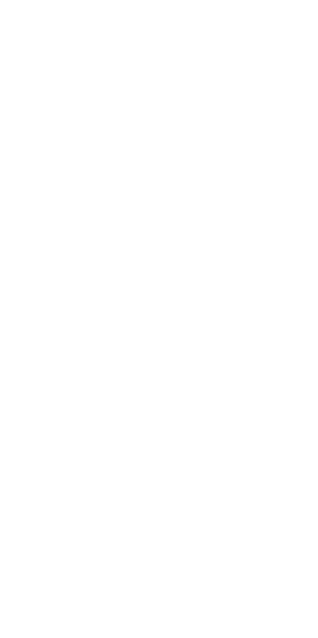 scroll, scrollTop: 0, scrollLeft: 0, axis: both 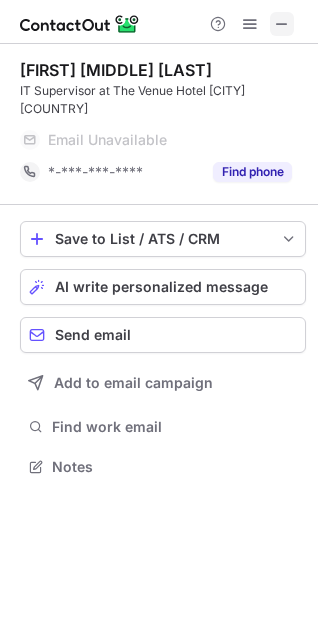 click at bounding box center [282, 24] 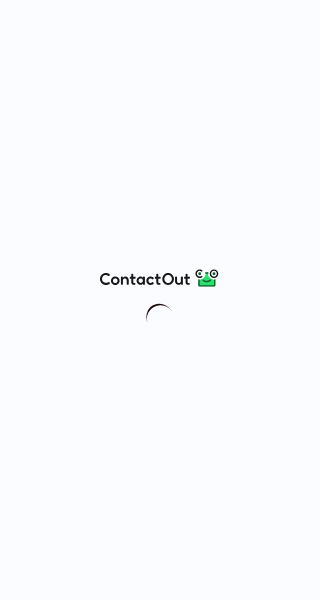 scroll, scrollTop: 0, scrollLeft: 0, axis: both 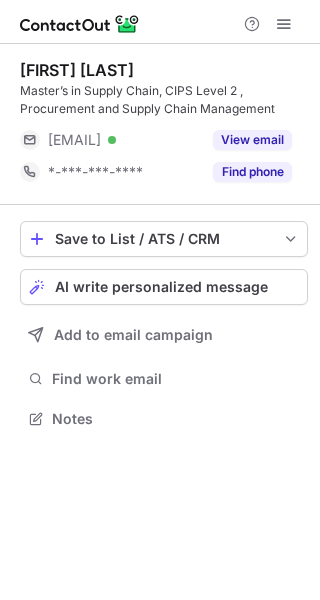 click on "[FIRST] [LAST] Master’s in Supply Chain, CIPS Level 2 , Procurement and Supply Chain Management [EMAIL] Verified View email [PHONE] Find phone" at bounding box center [164, 124] 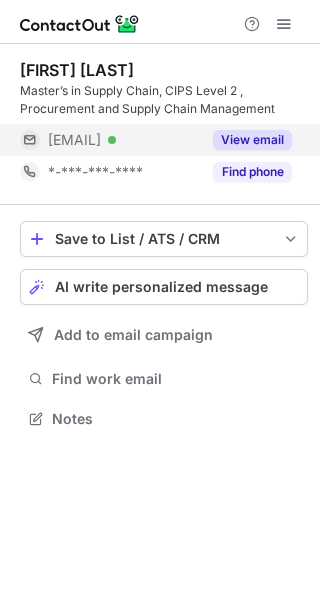 click on "View email" at bounding box center [252, 140] 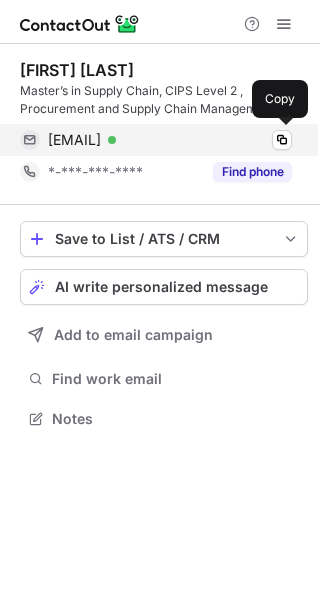 click on "[EMAIL]" at bounding box center [74, 140] 